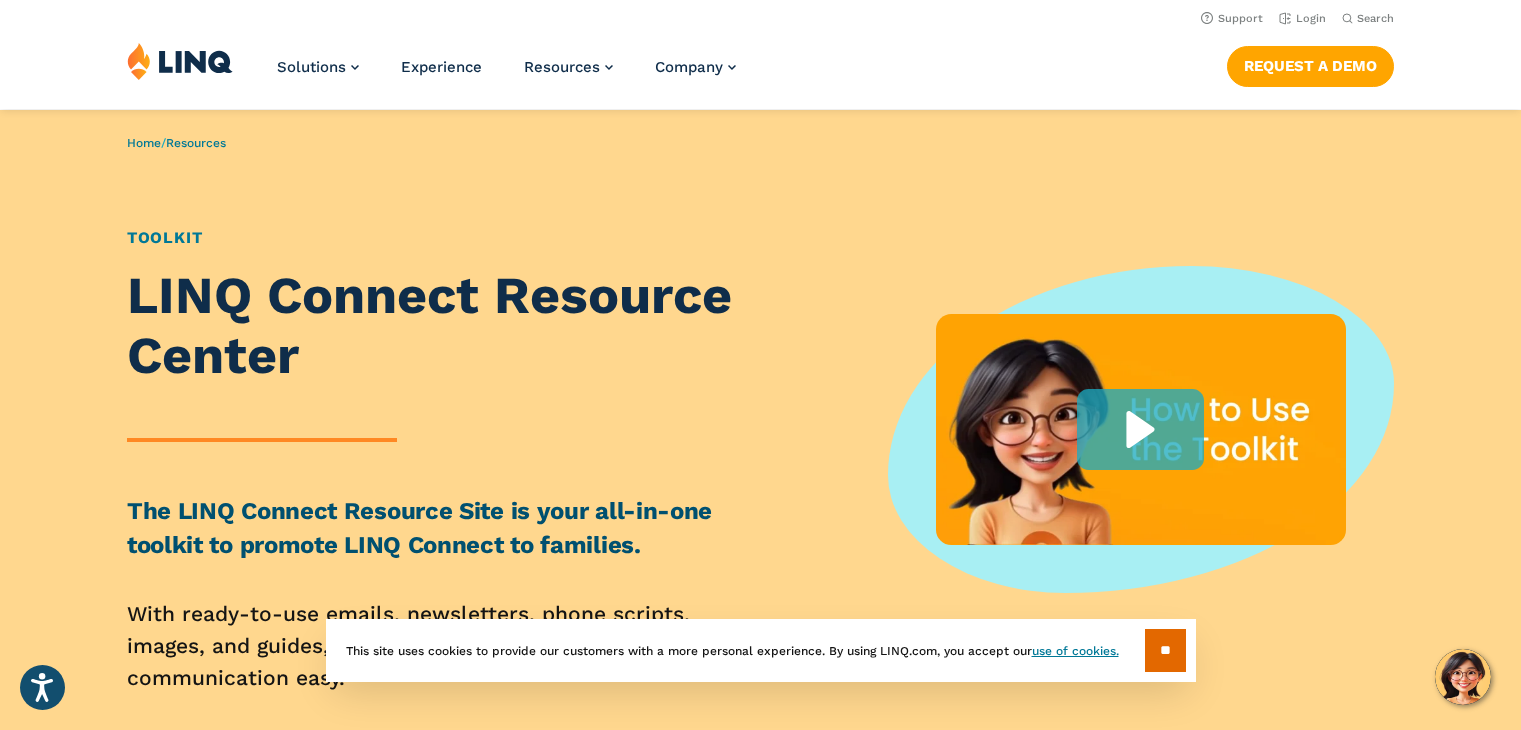 scroll, scrollTop: 0, scrollLeft: 0, axis: both 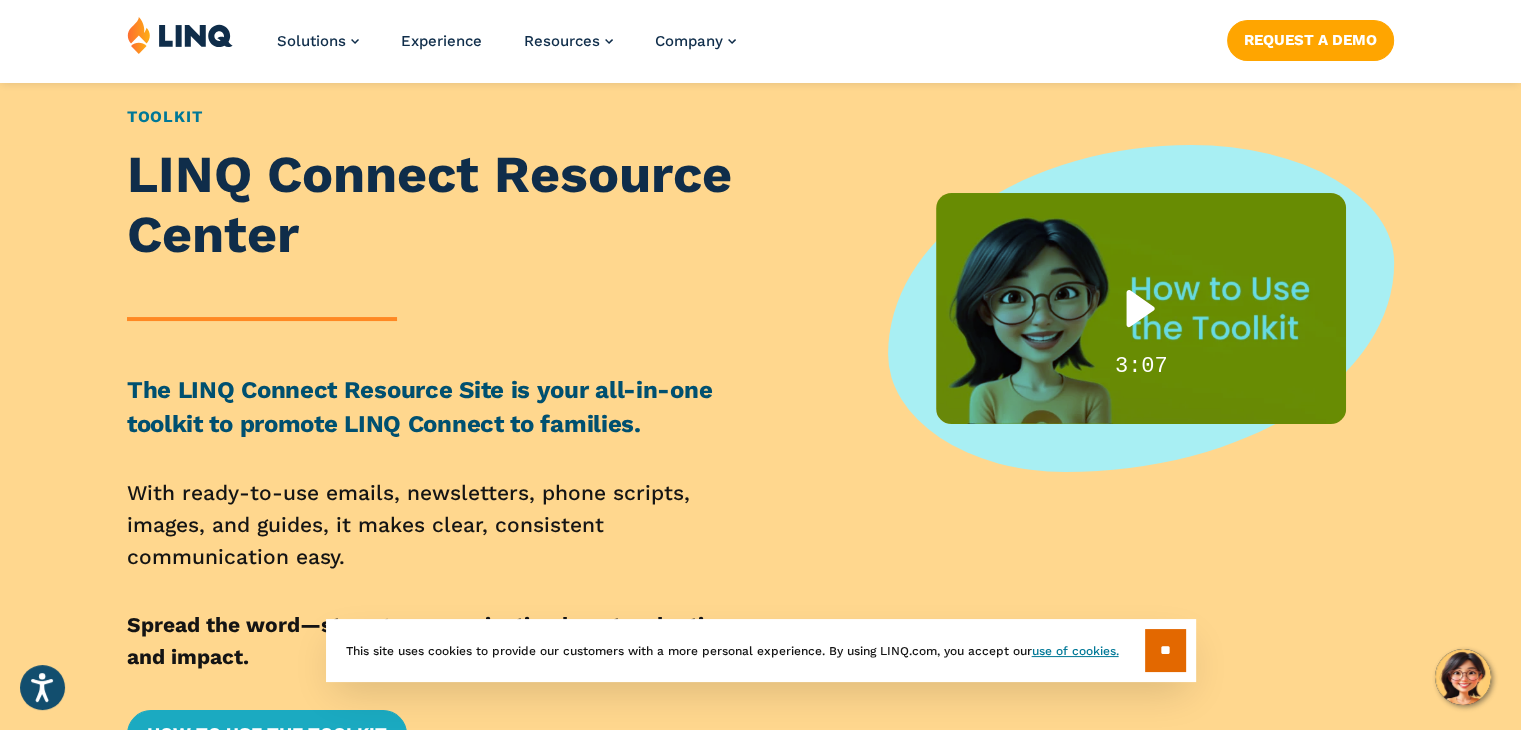 click at bounding box center [1140, 308] 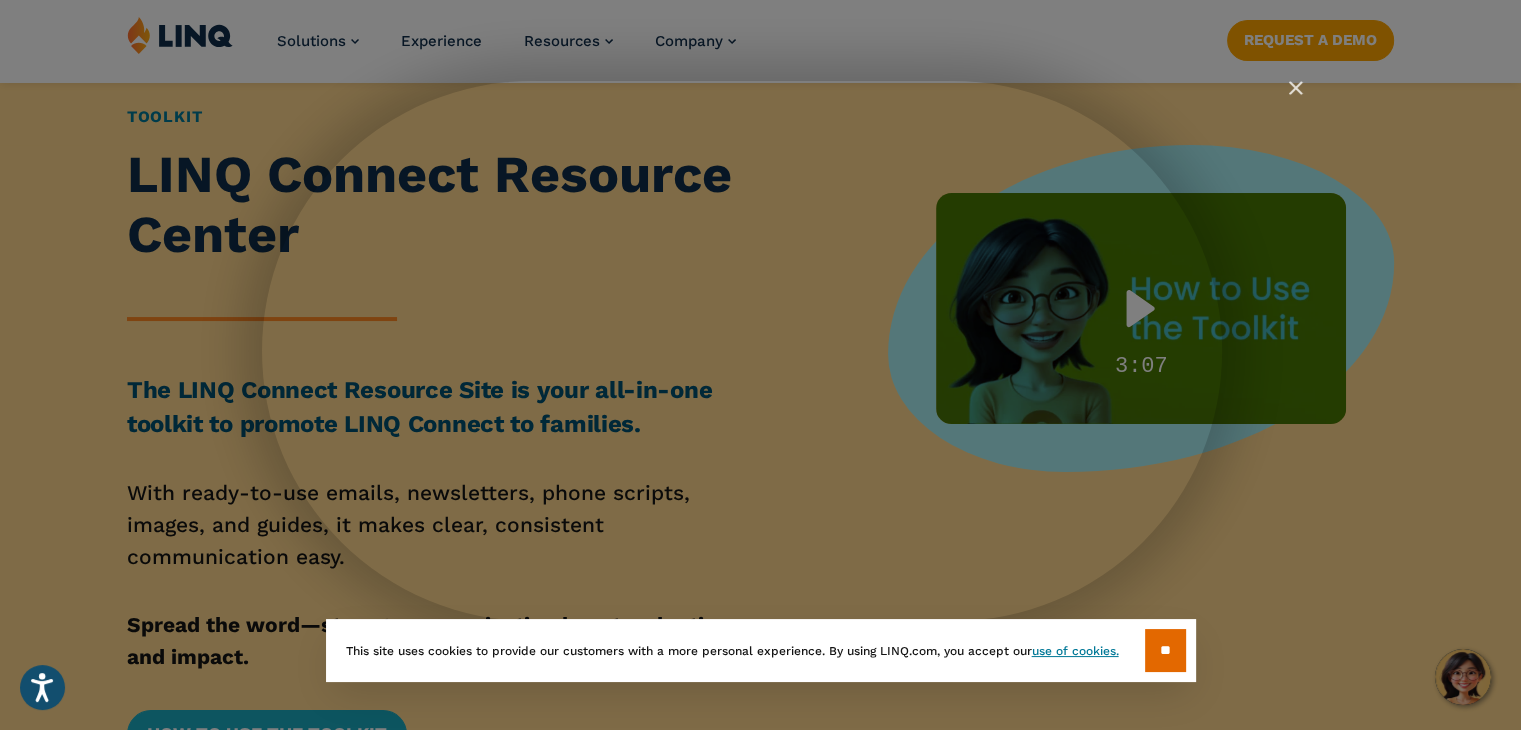 click on "**
This site uses cookies to provide our customers with a more personal experience. By using LINQ.com, you accept our
use of cookies." at bounding box center (761, 650) 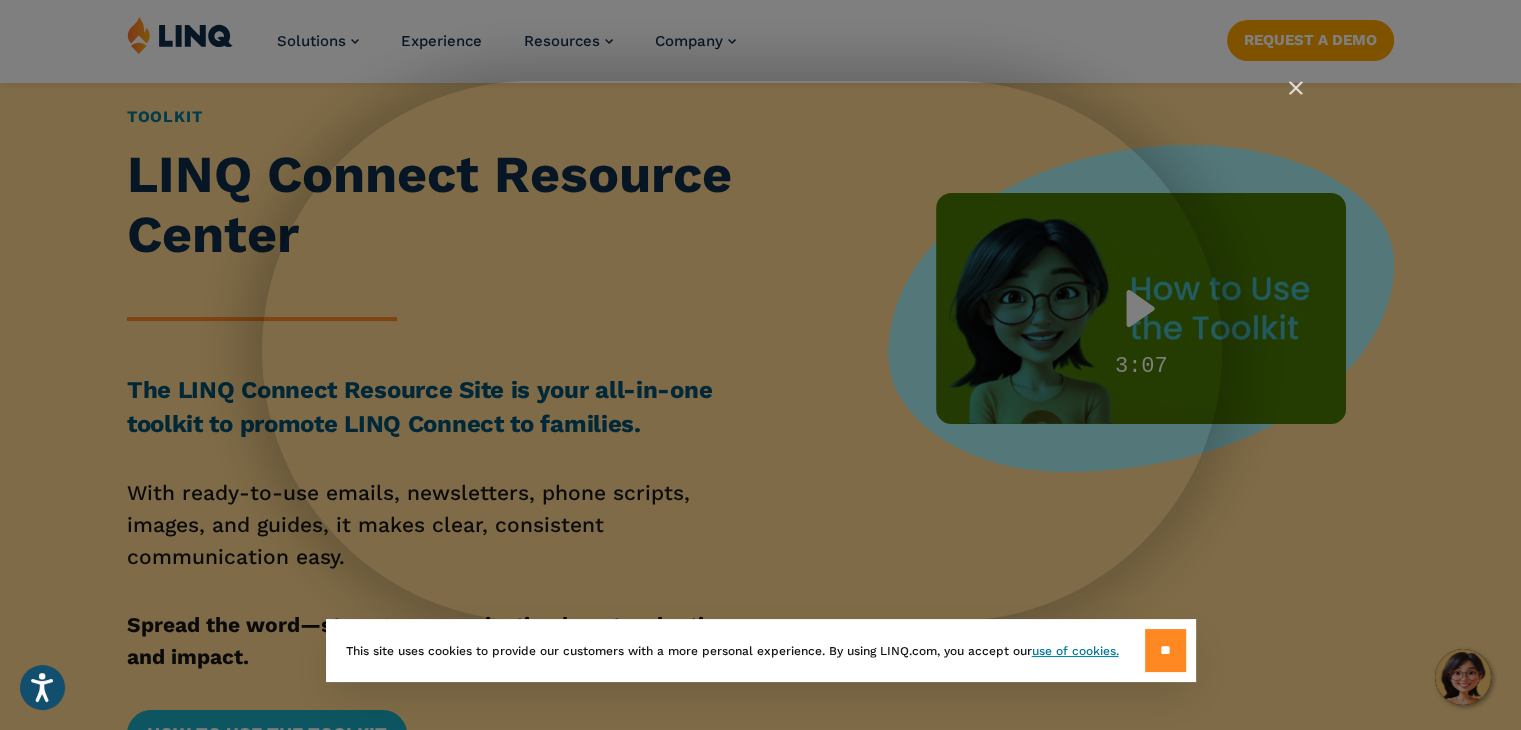 click on "**" at bounding box center [1165, 650] 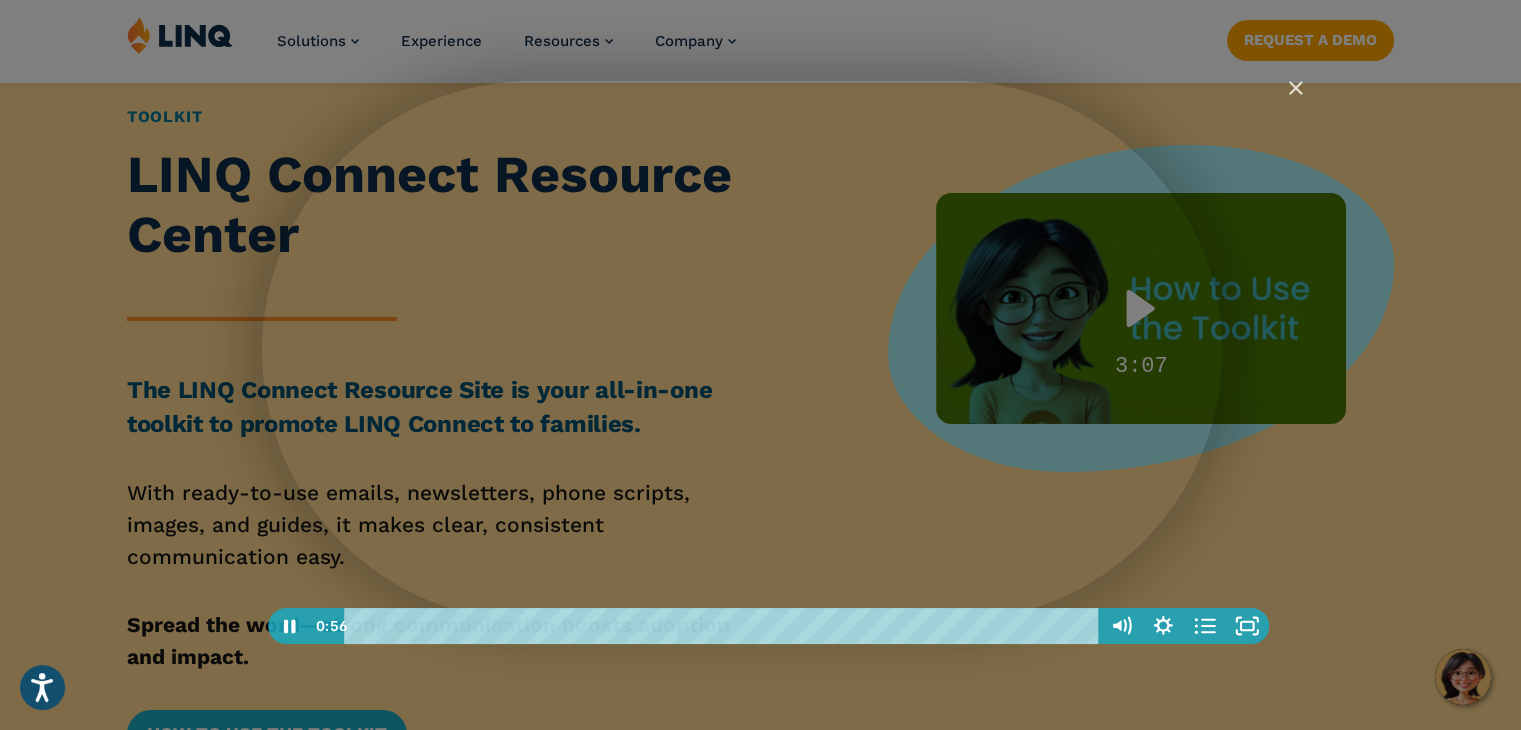 click at bounding box center [768, 366] 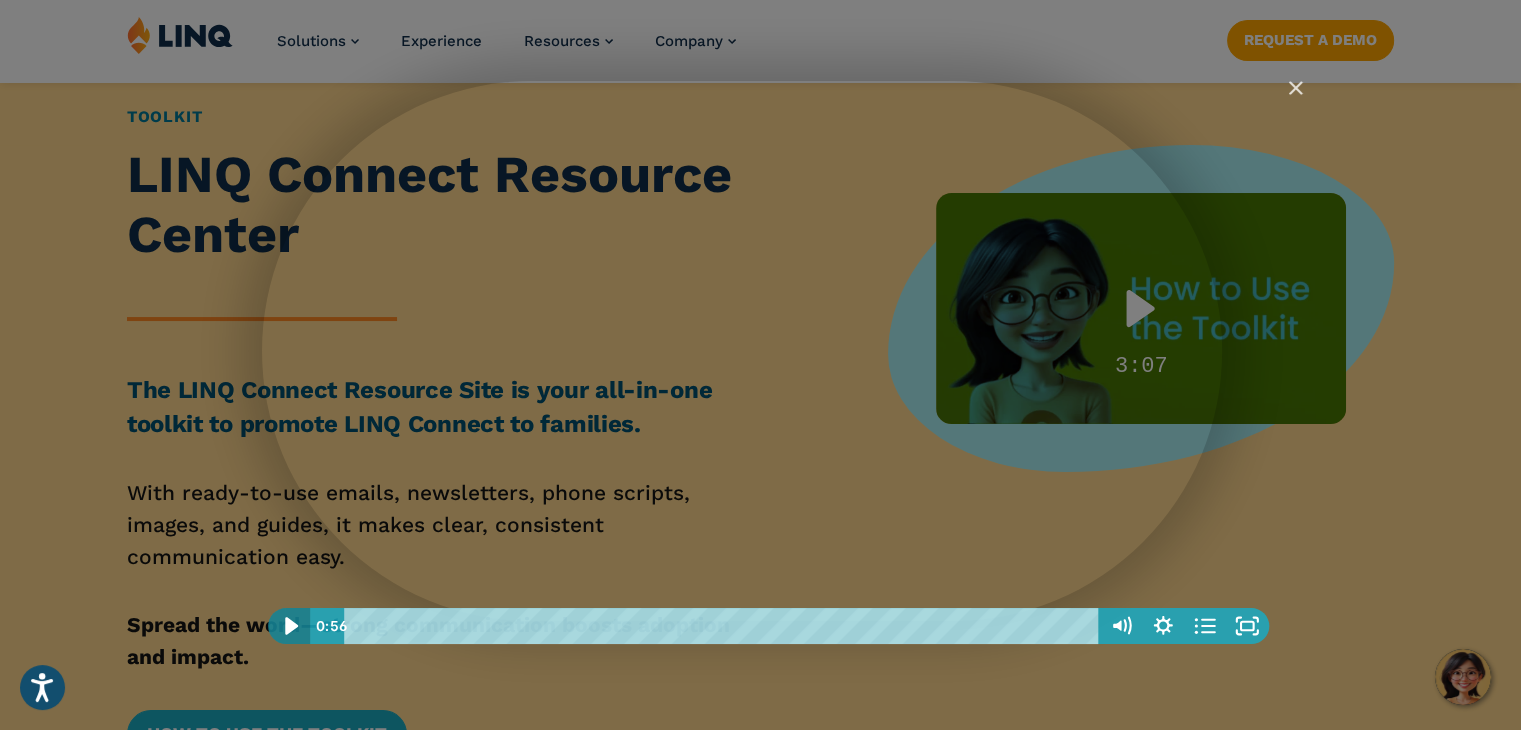 click 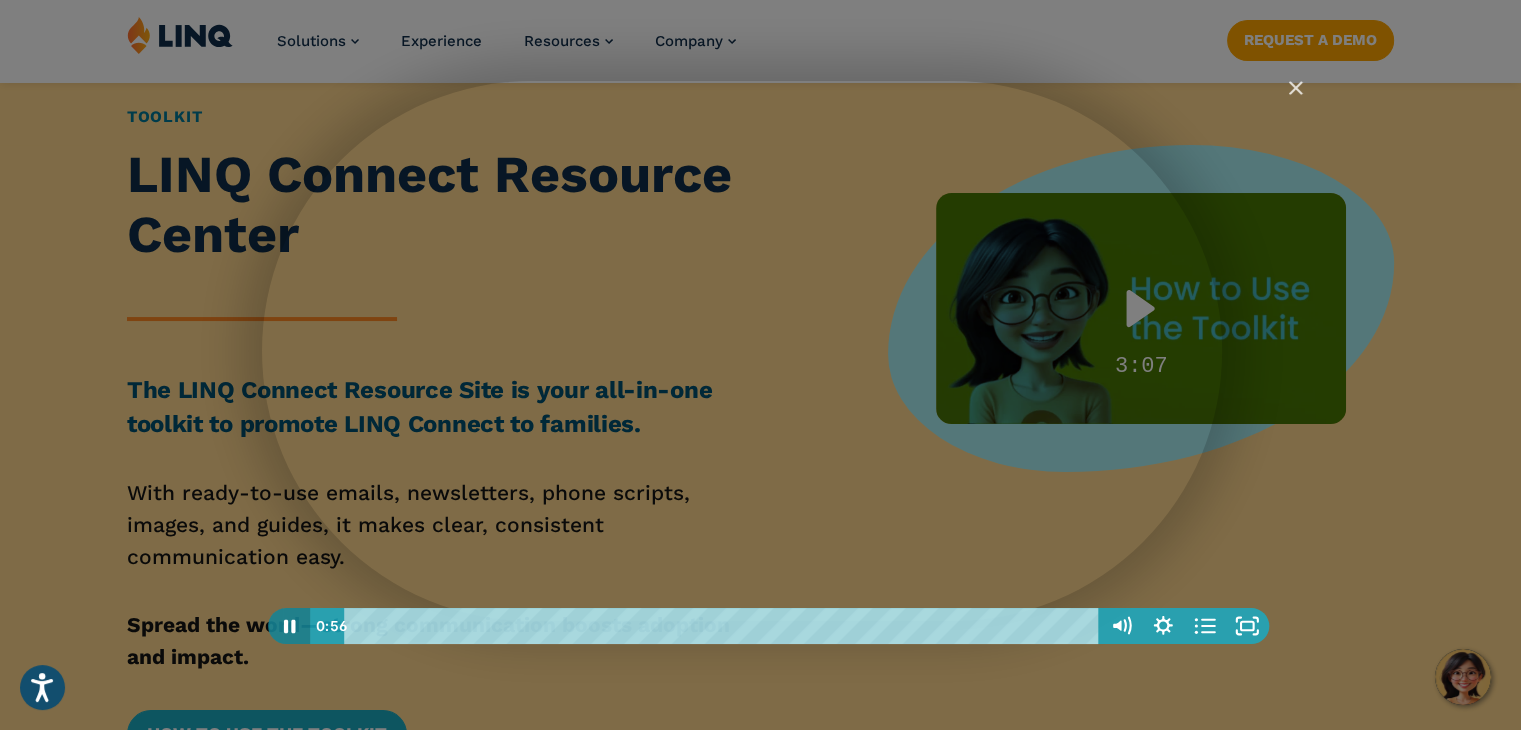 type 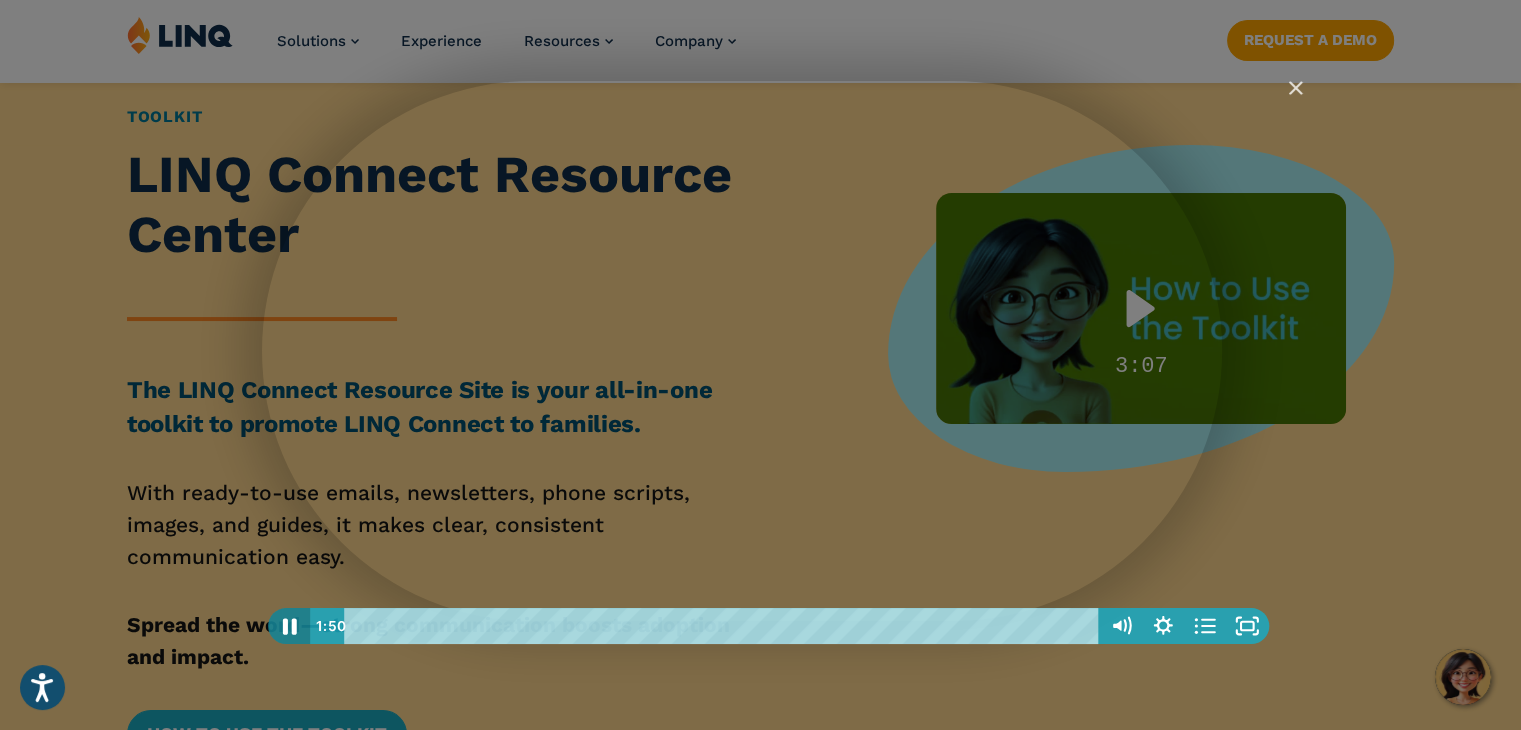 click 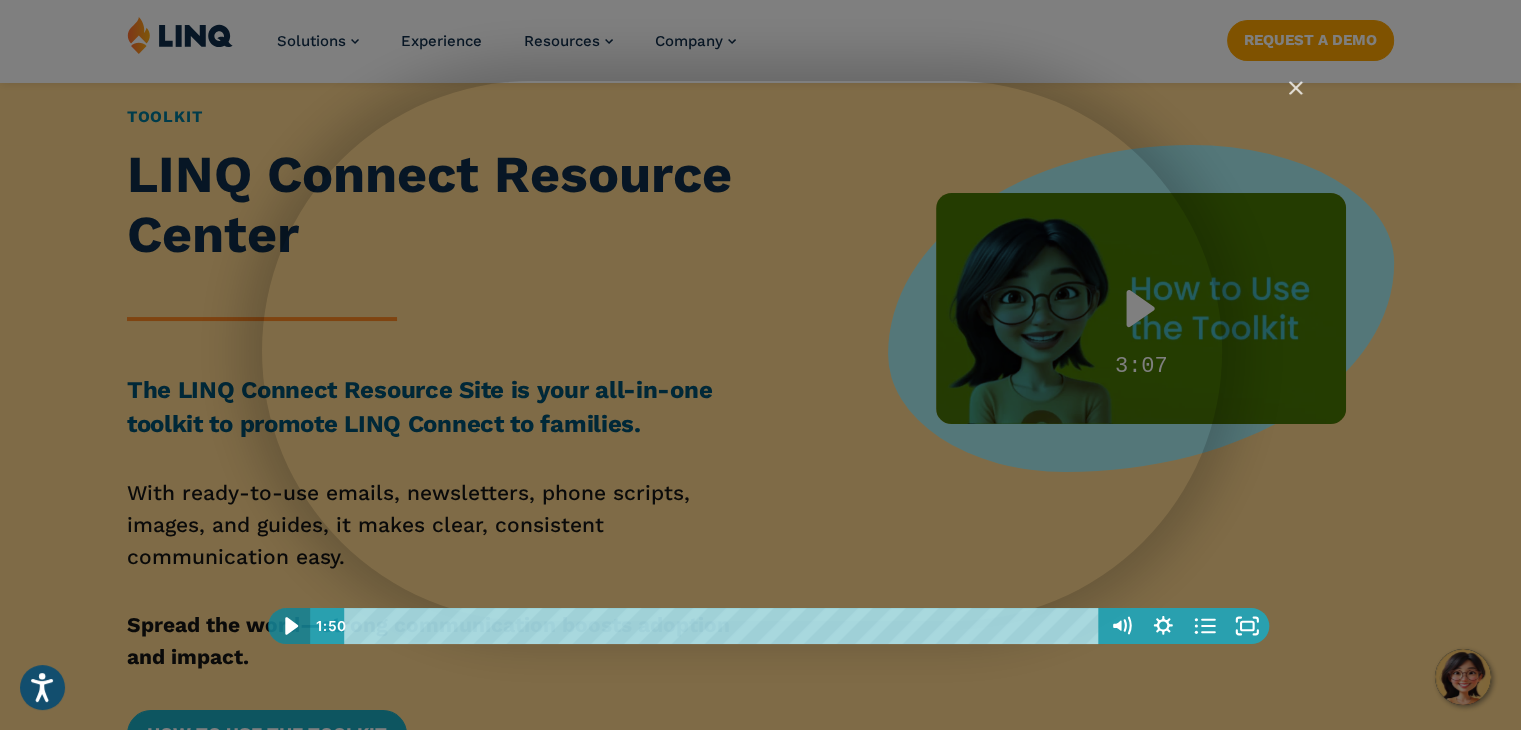 click 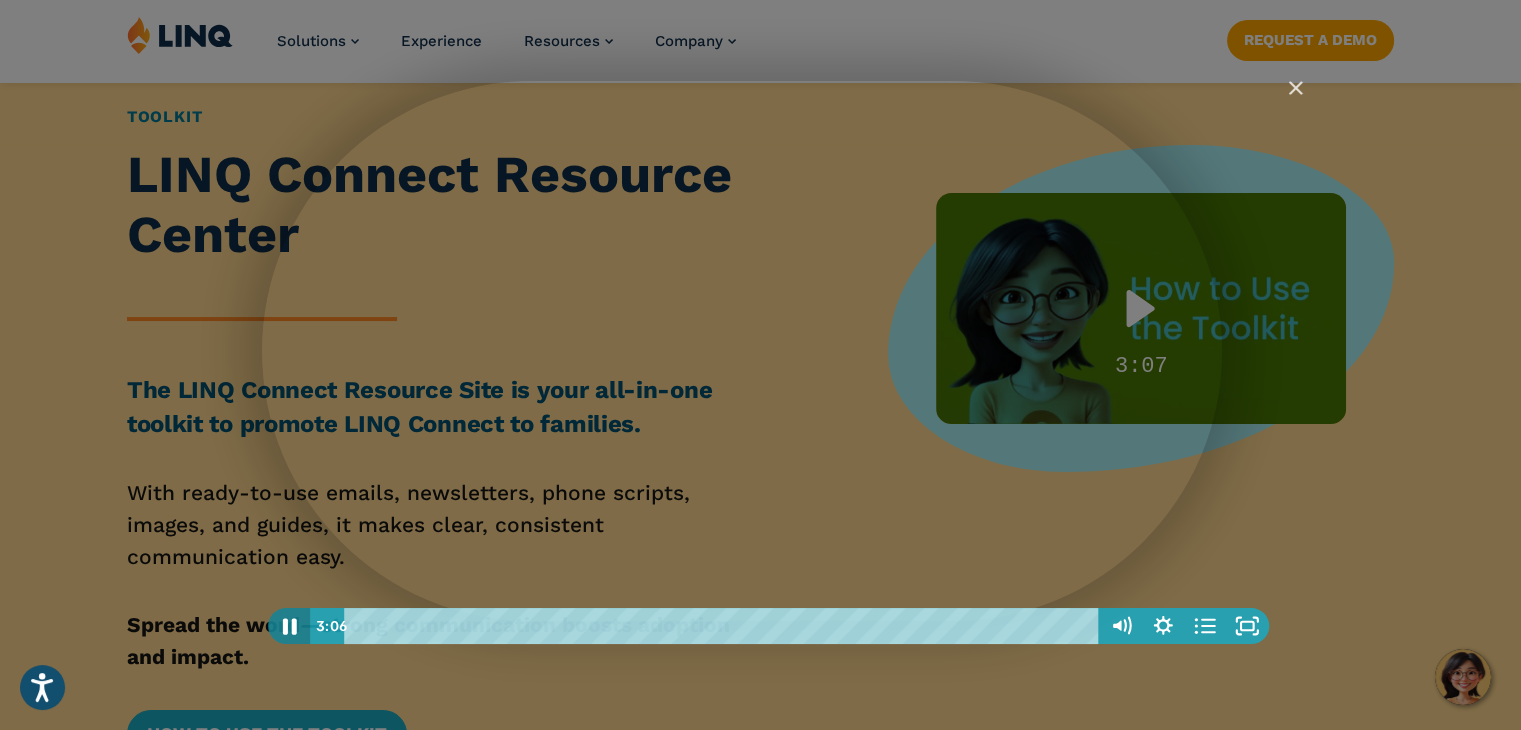 click 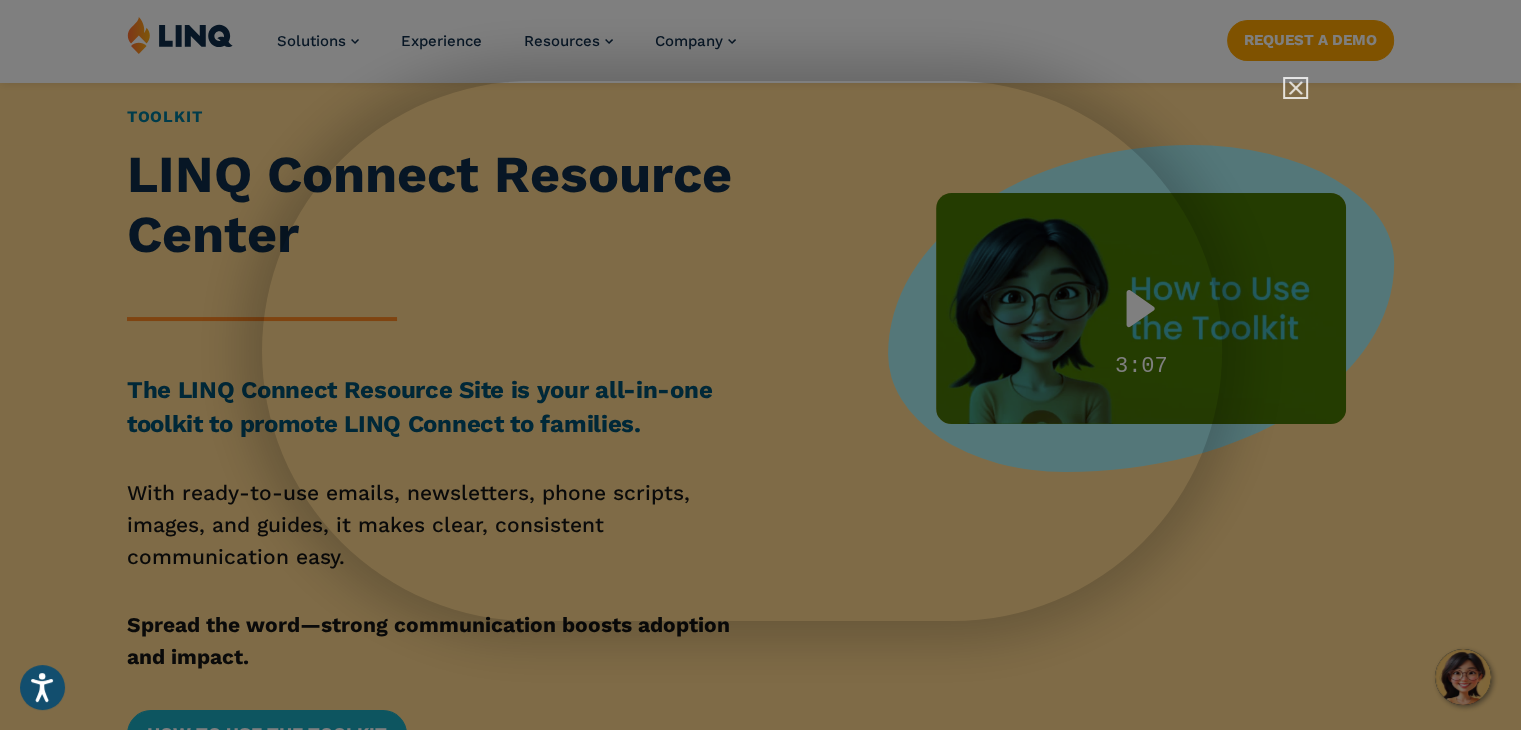 click at bounding box center [1287, 97] 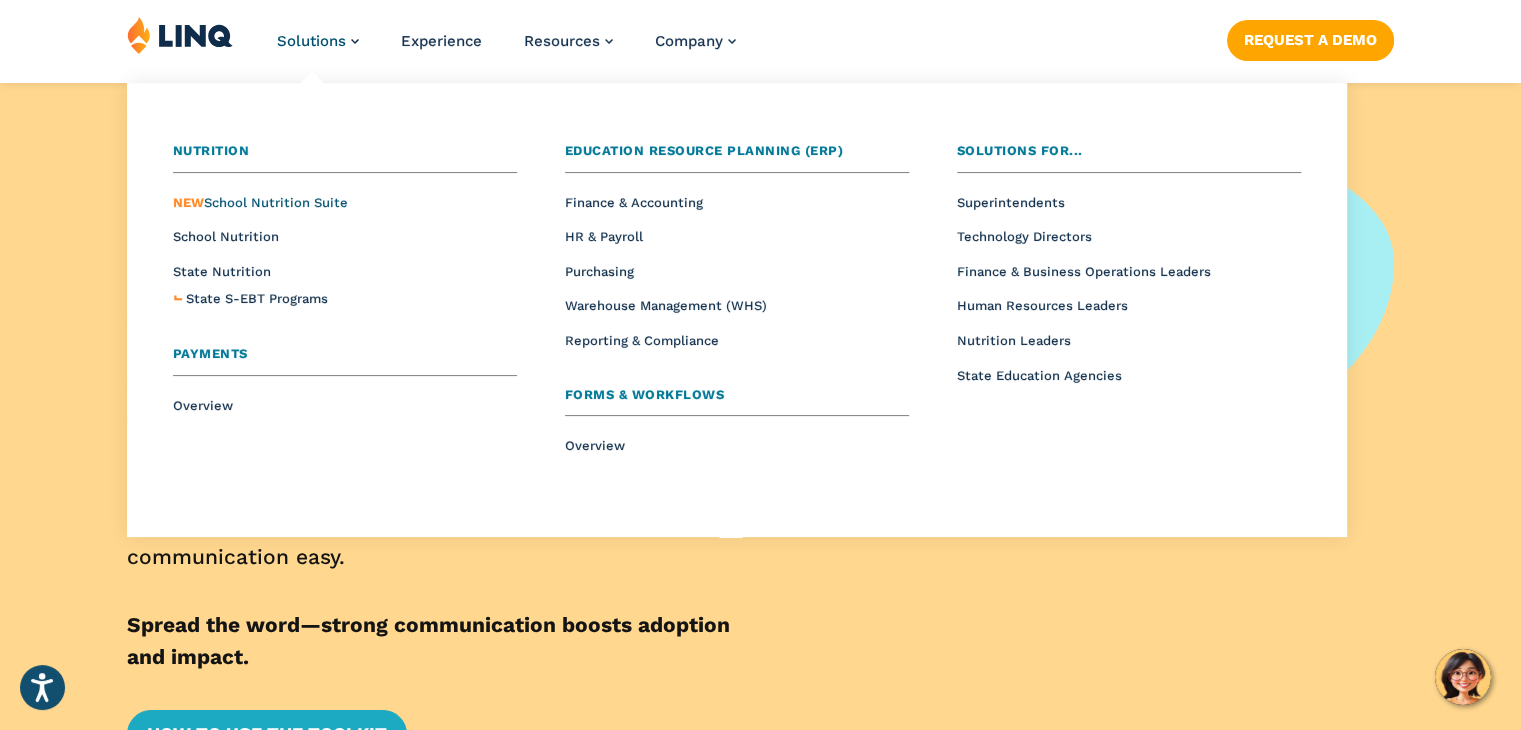 click on "NEW  School Nutrition Suite" at bounding box center (260, 202) 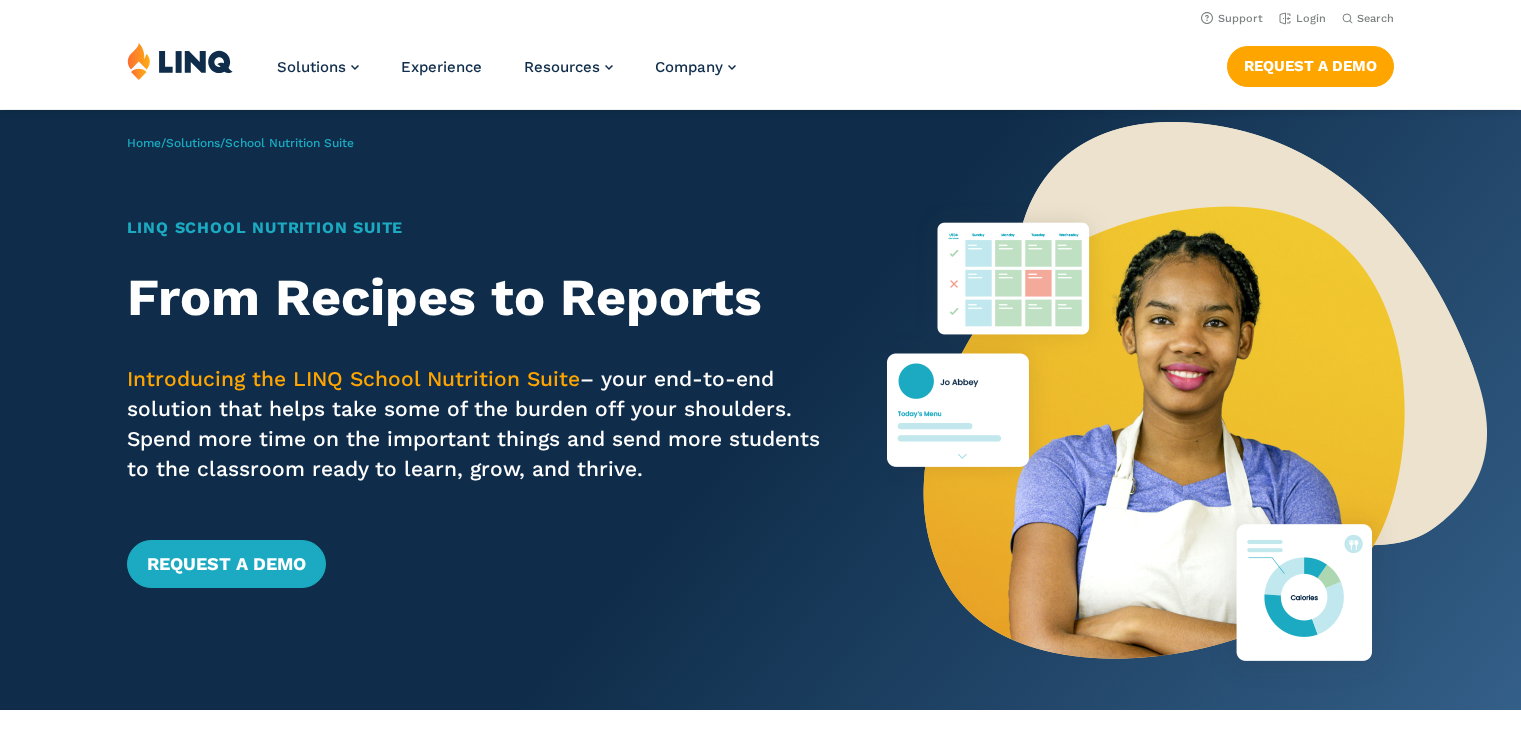 scroll, scrollTop: 0, scrollLeft: 0, axis: both 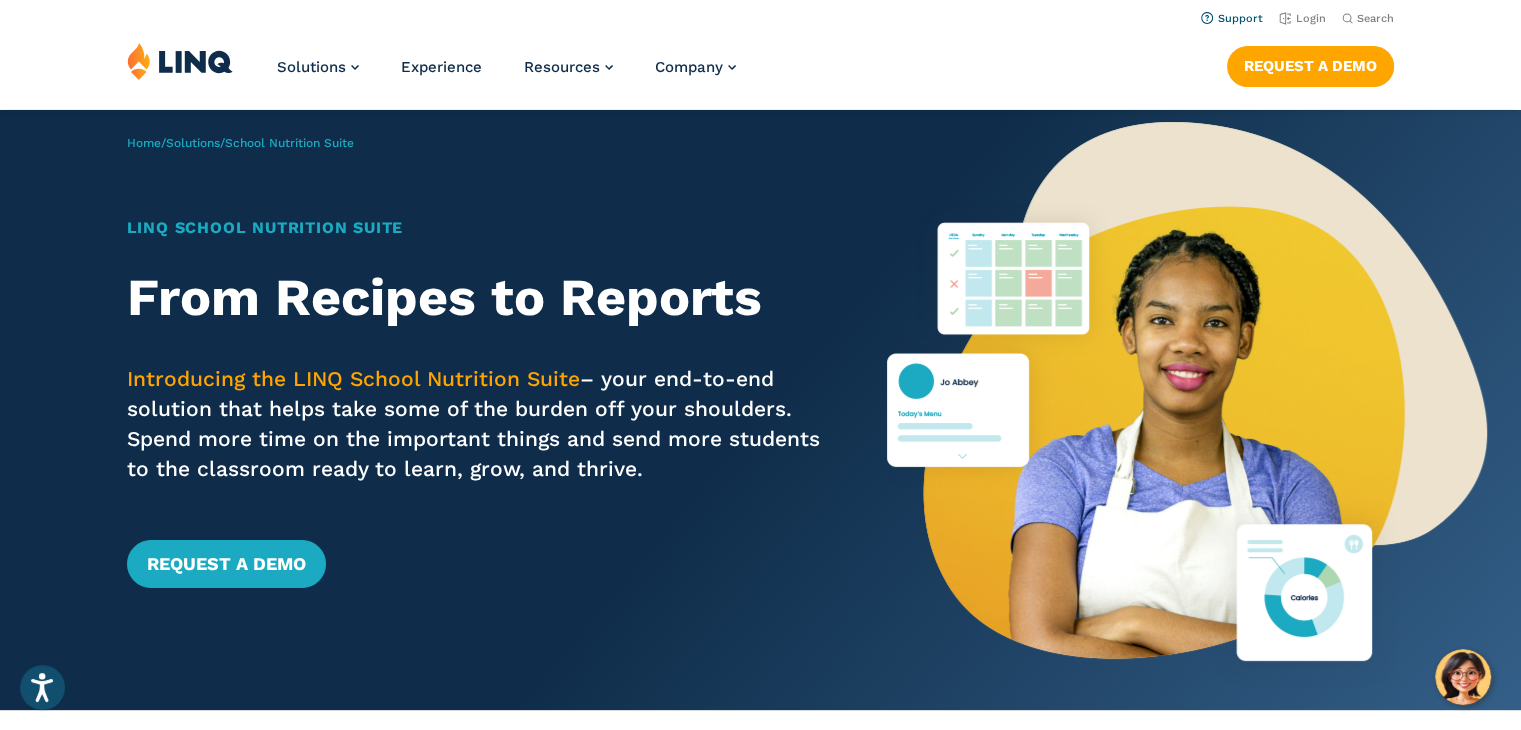 click on "Support" at bounding box center (1232, 18) 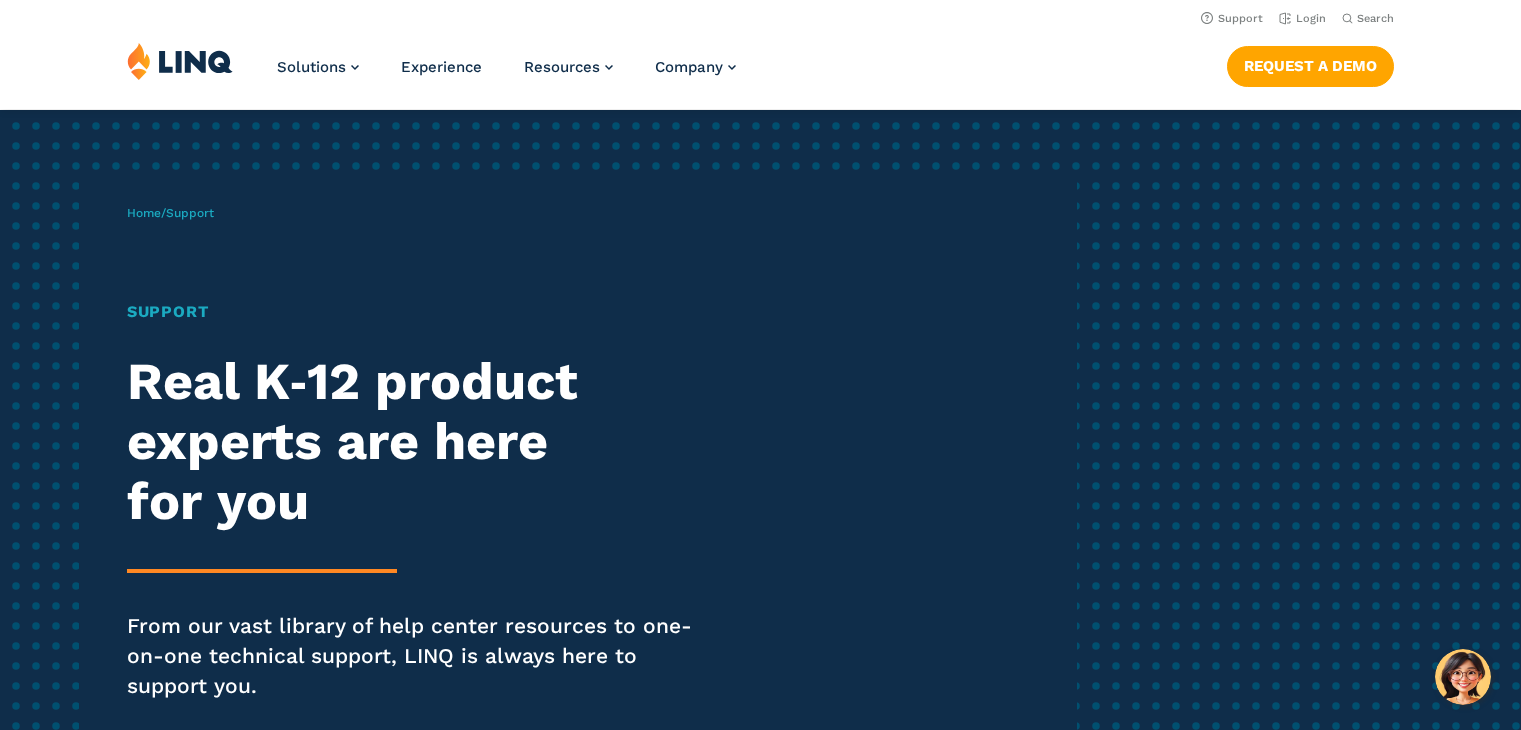 scroll, scrollTop: 0, scrollLeft: 0, axis: both 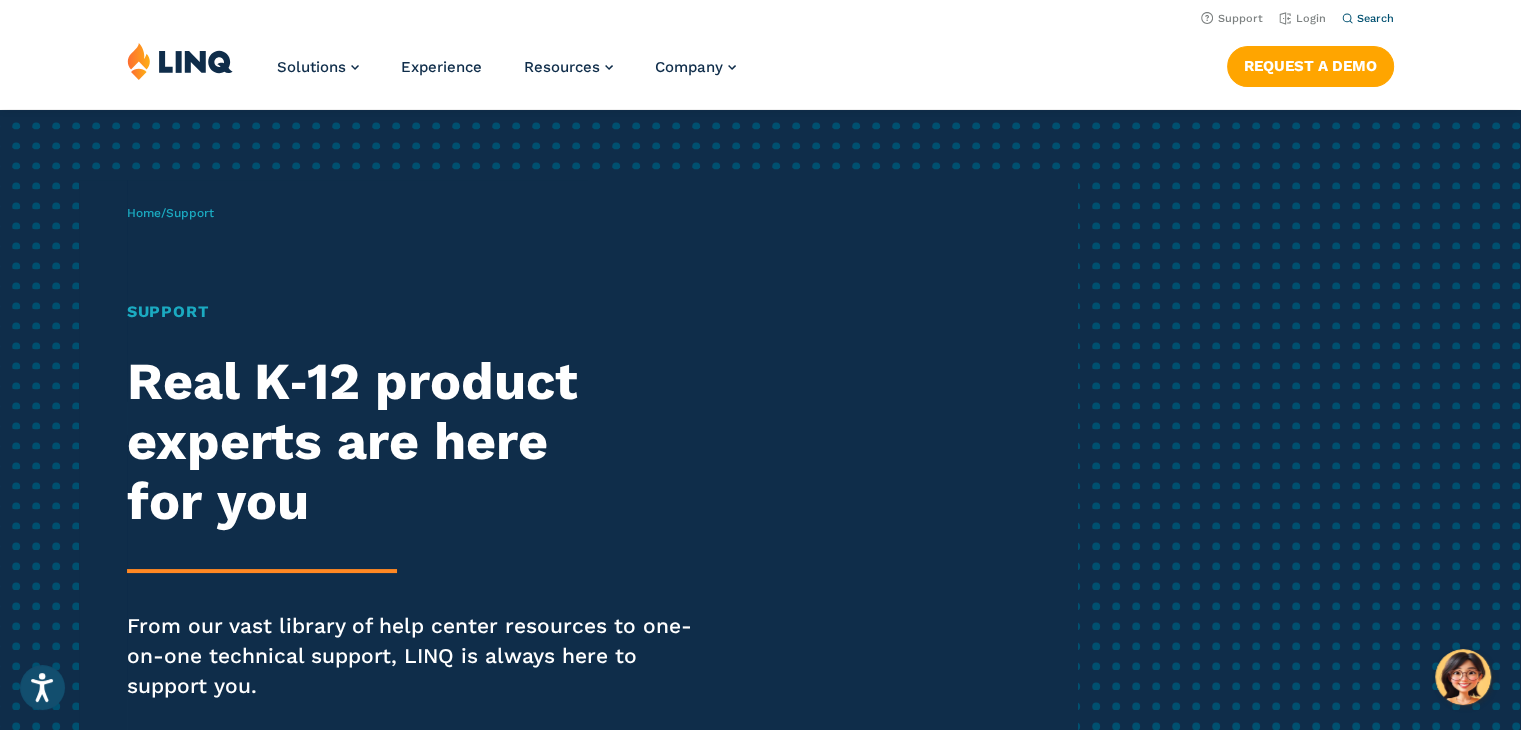 click on "Search" at bounding box center (1375, 18) 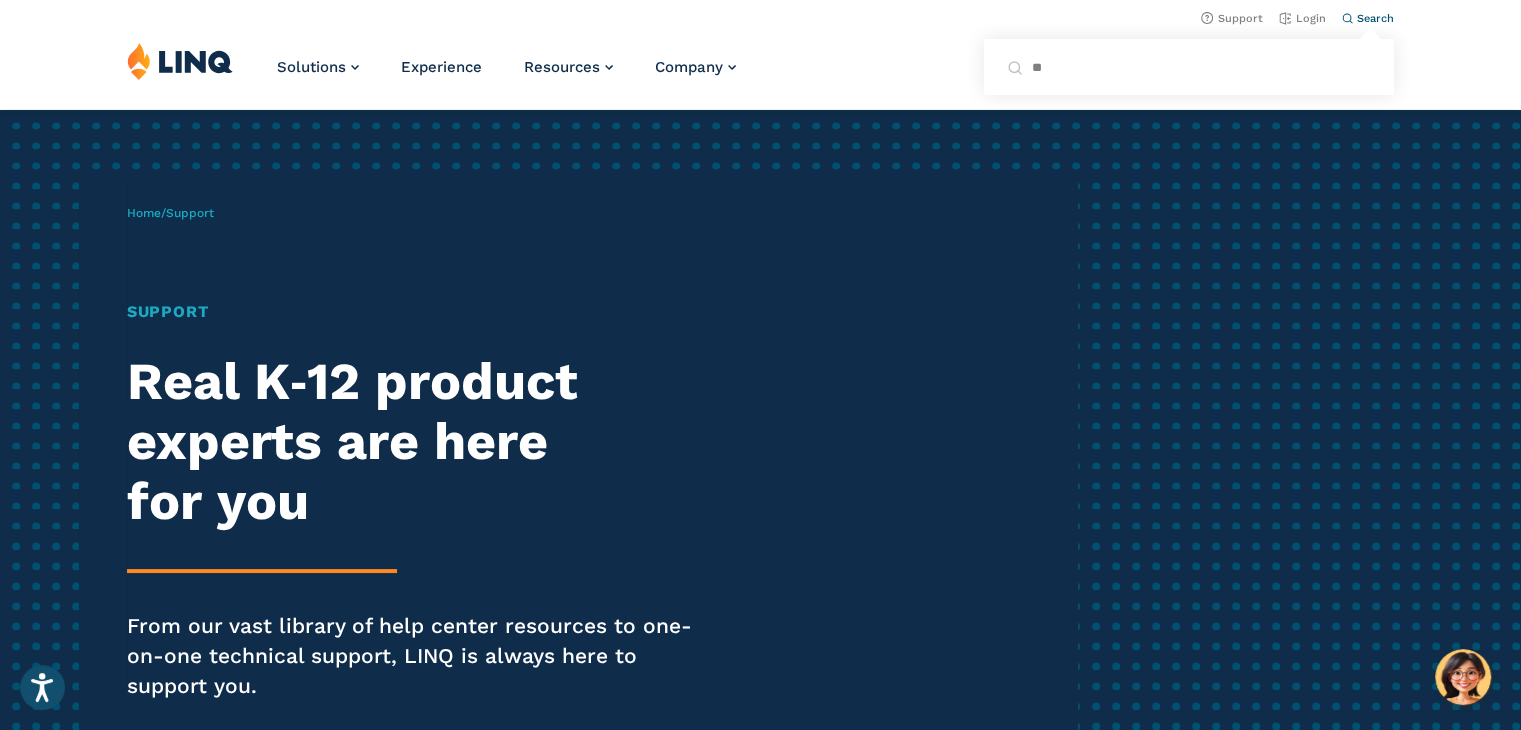 type on "*" 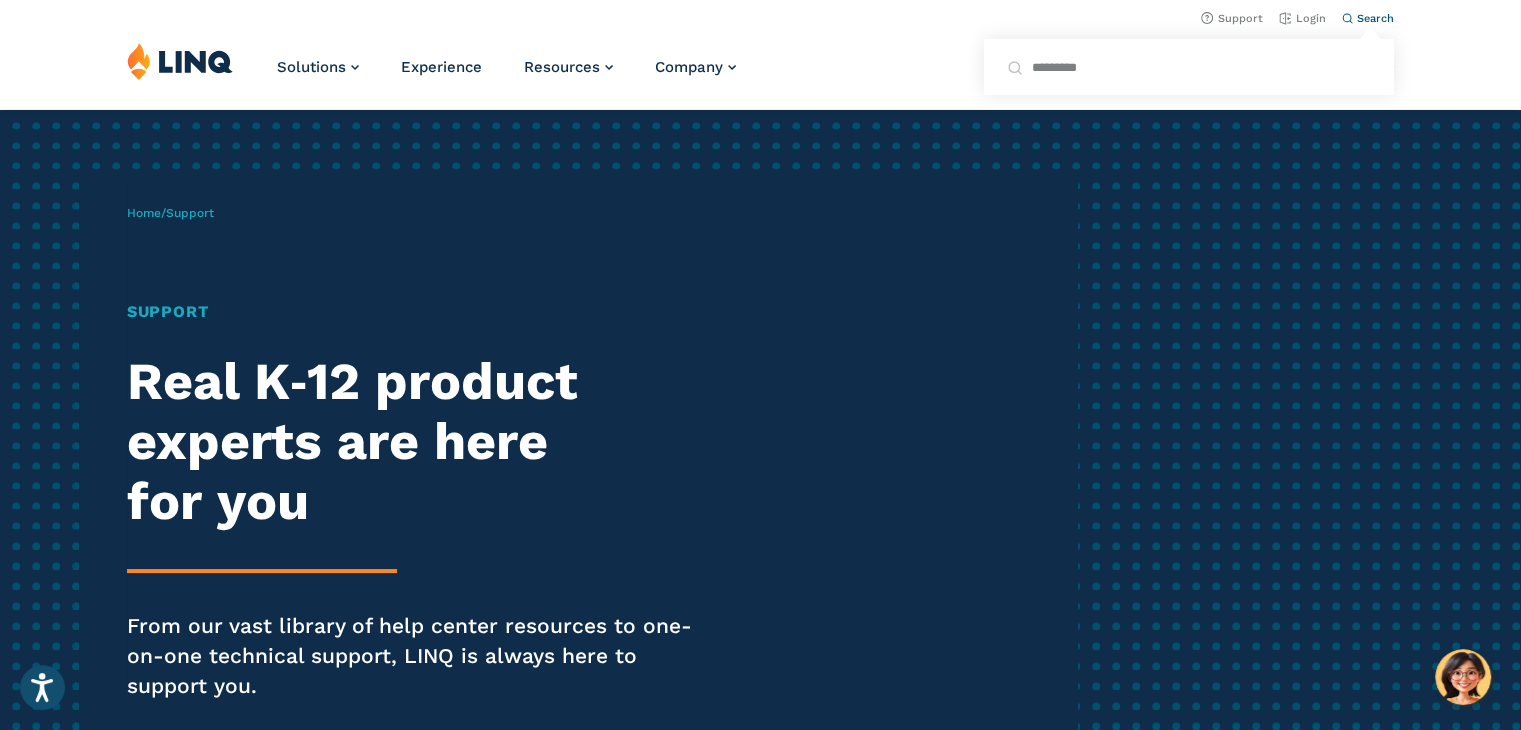 type on "*********" 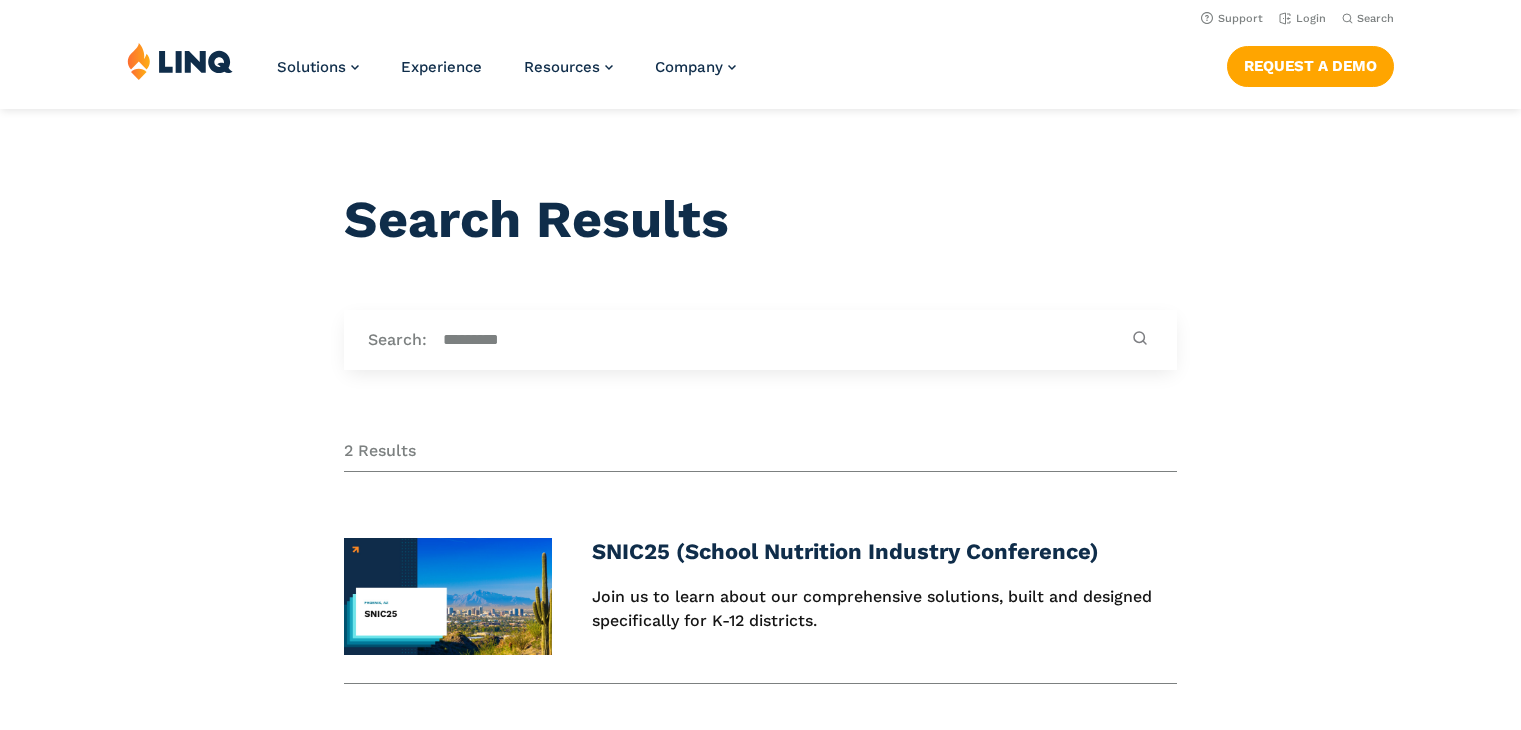 scroll, scrollTop: 0, scrollLeft: 0, axis: both 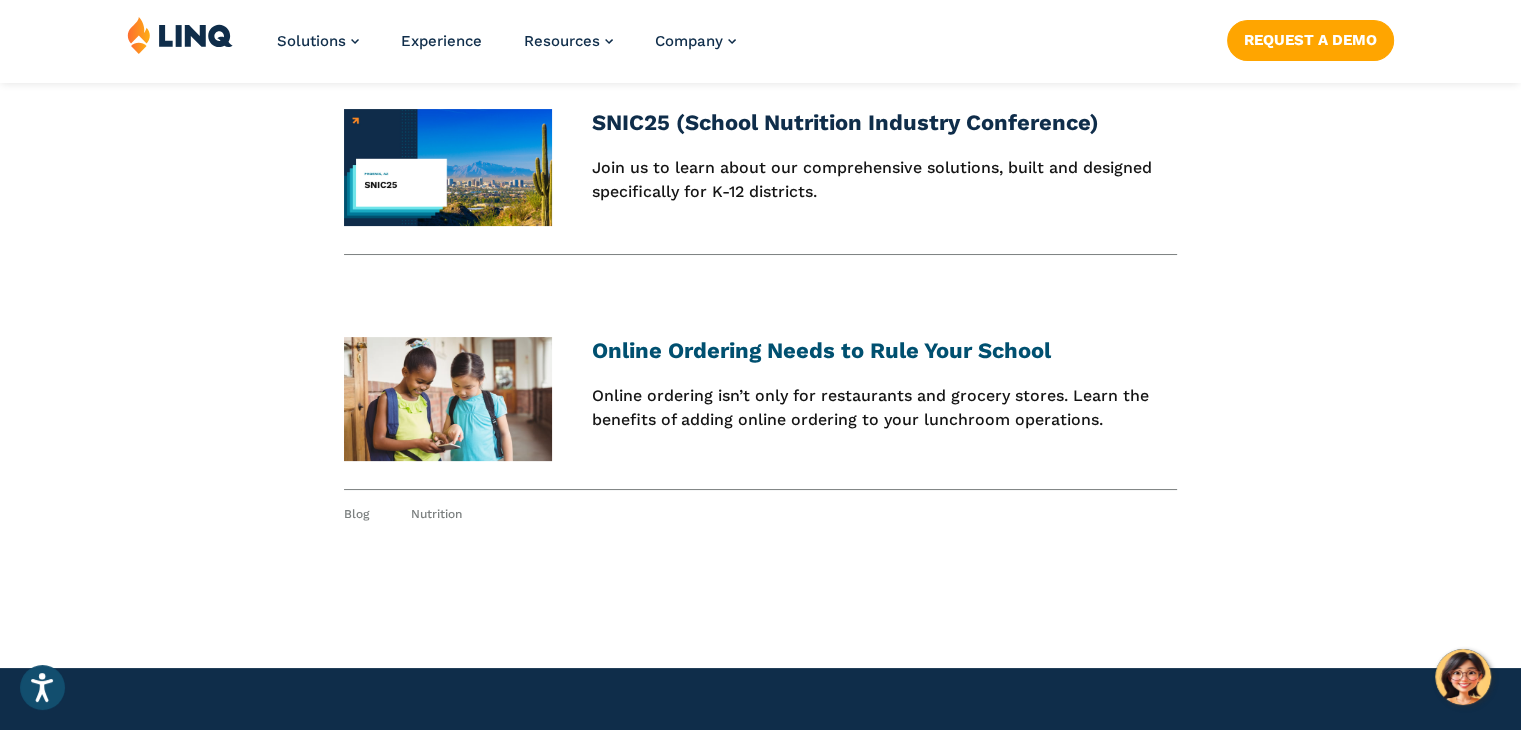 click on "Online Ordering Needs to Rule Your School" at bounding box center (821, 350) 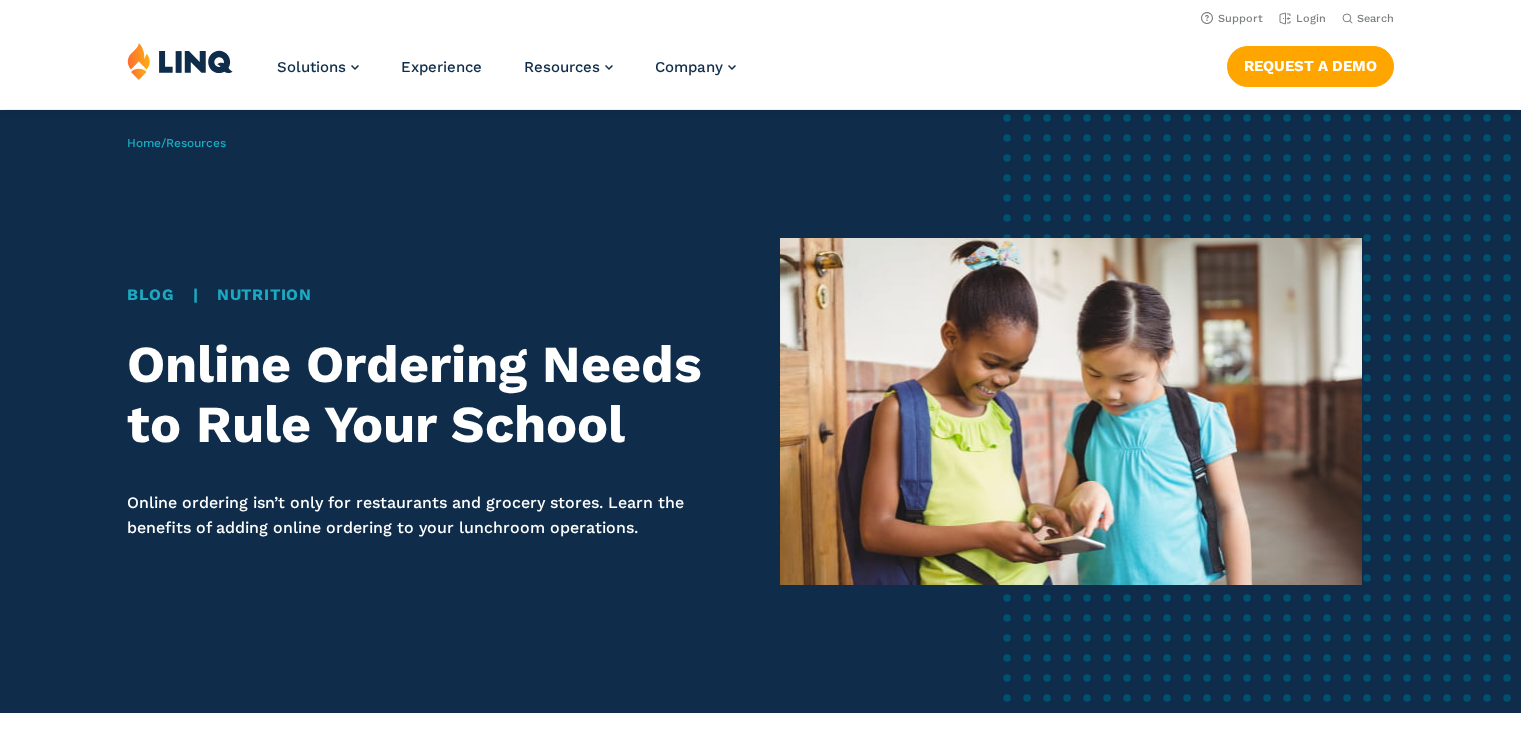 scroll, scrollTop: 0, scrollLeft: 0, axis: both 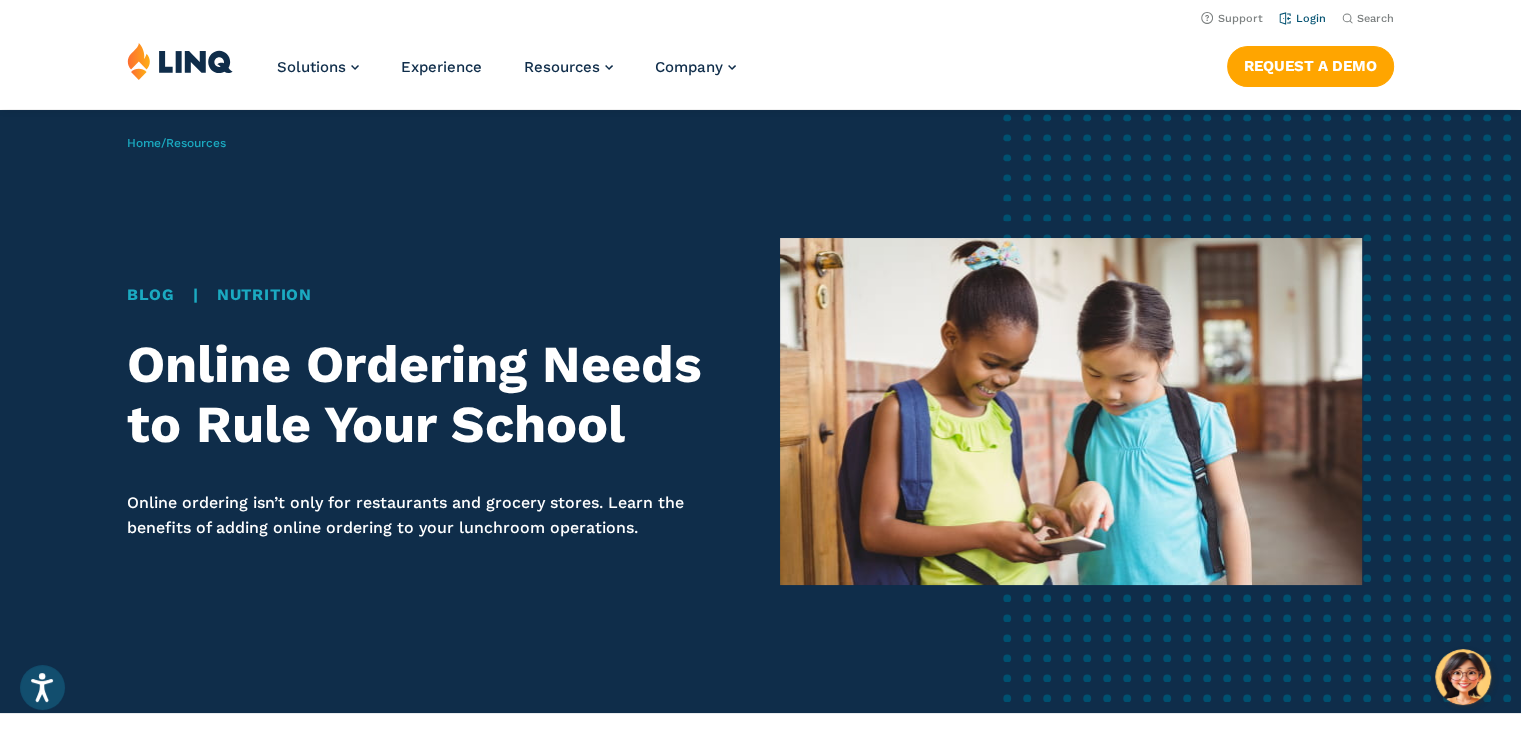 click on "Login" at bounding box center [1302, 18] 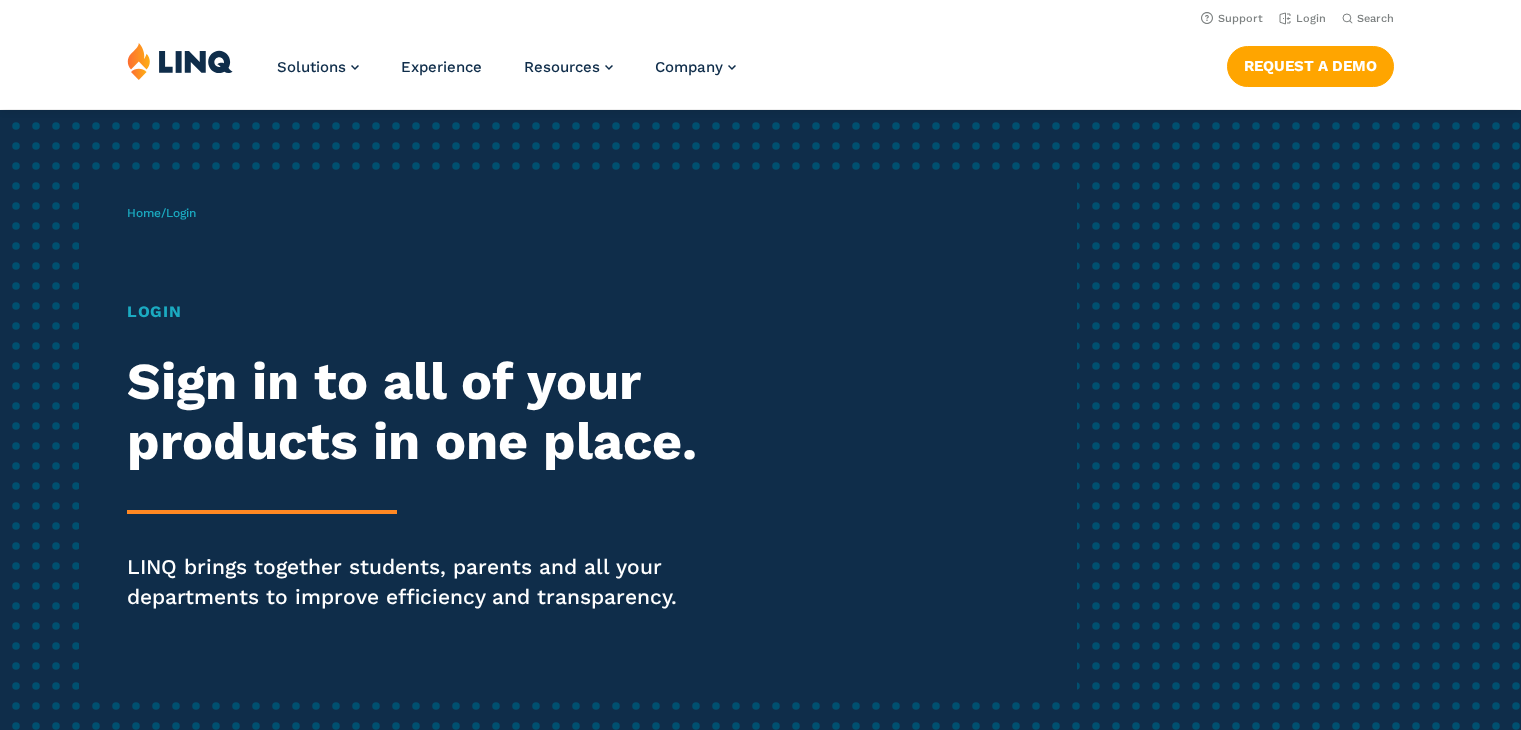 scroll, scrollTop: 0, scrollLeft: 0, axis: both 